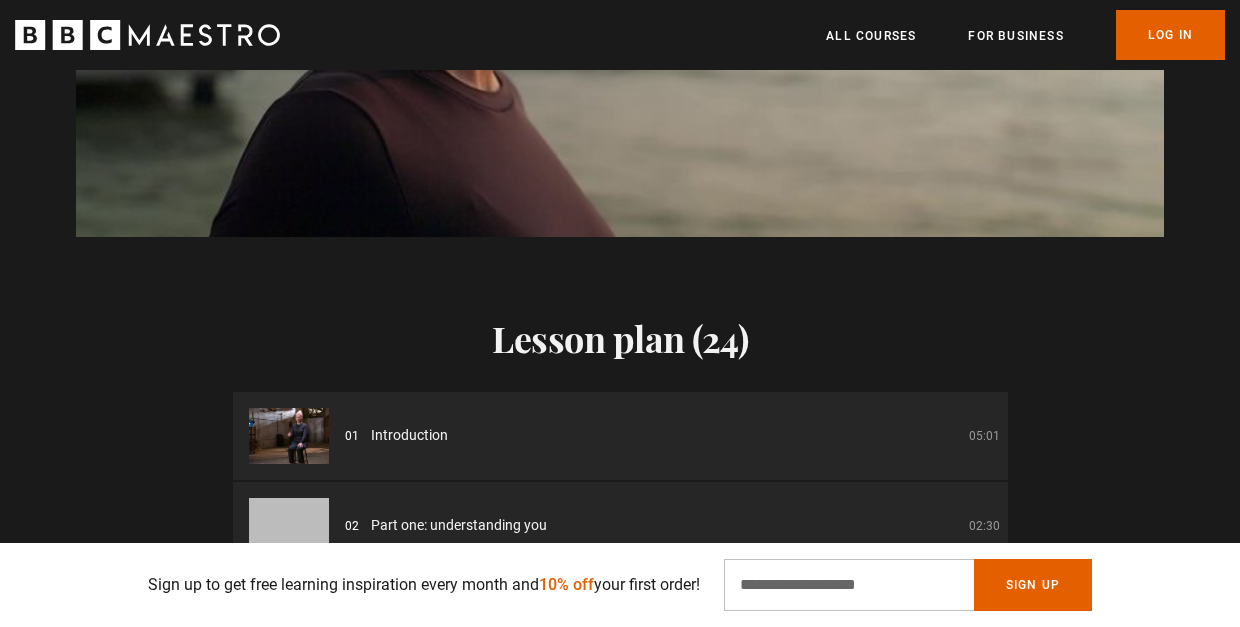 scroll, scrollTop: 2185, scrollLeft: 0, axis: vertical 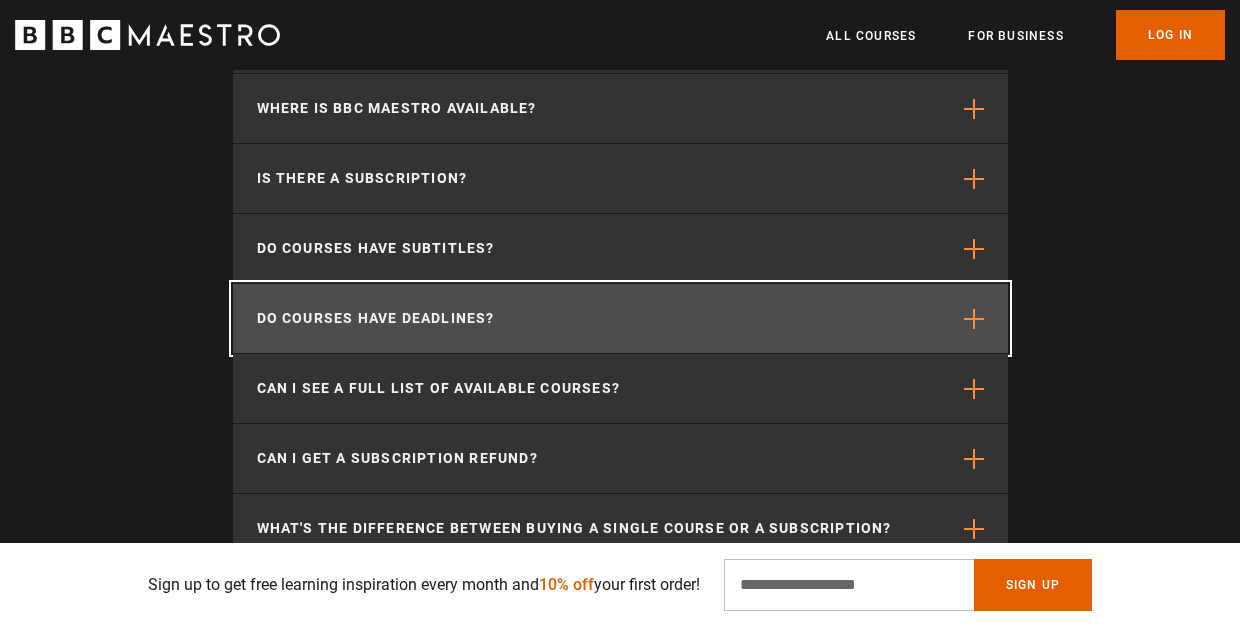 click at bounding box center (974, 319) 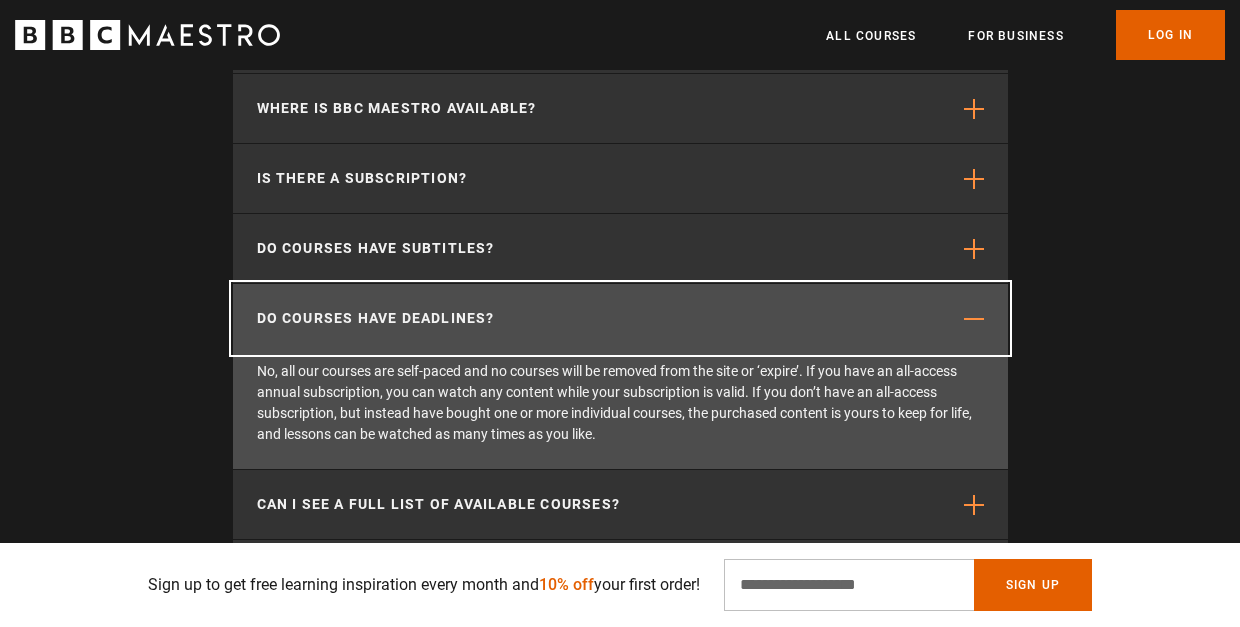 click at bounding box center [974, 319] 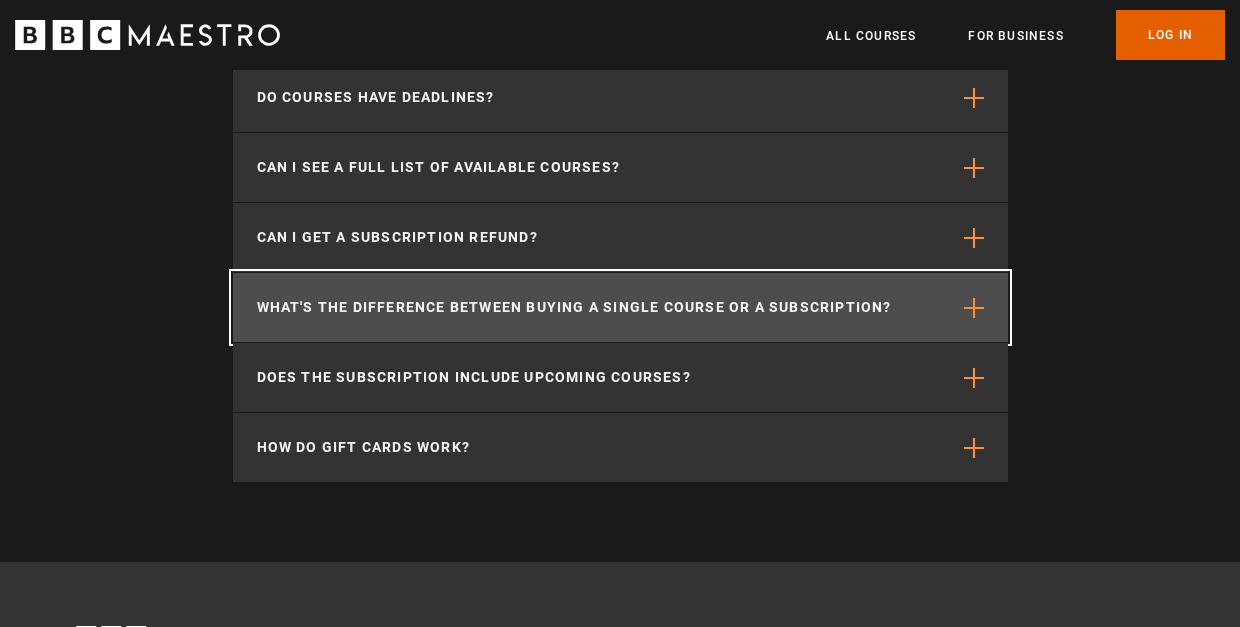click at bounding box center (974, 308) 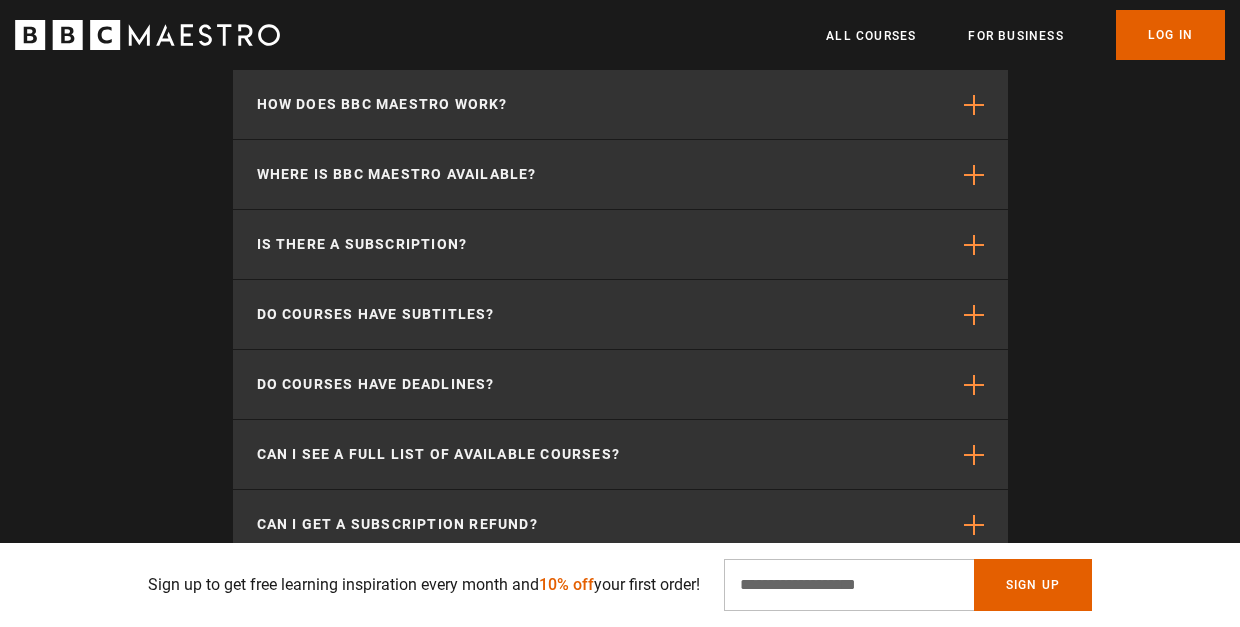 scroll, scrollTop: 4265, scrollLeft: 0, axis: vertical 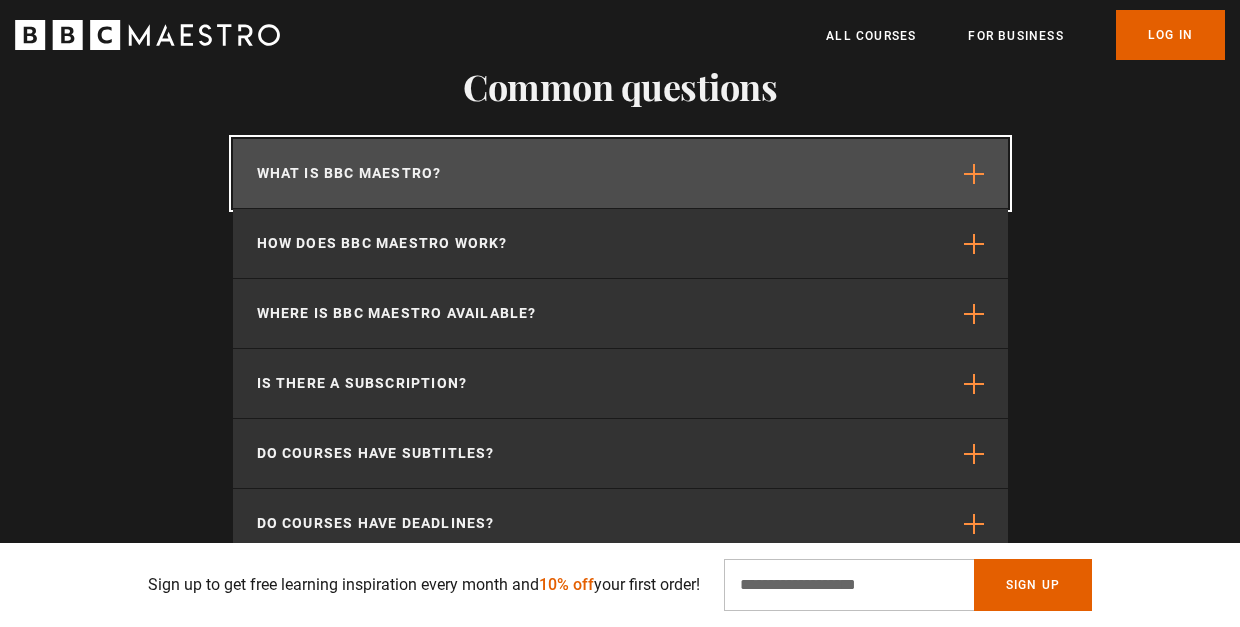 click at bounding box center (974, 174) 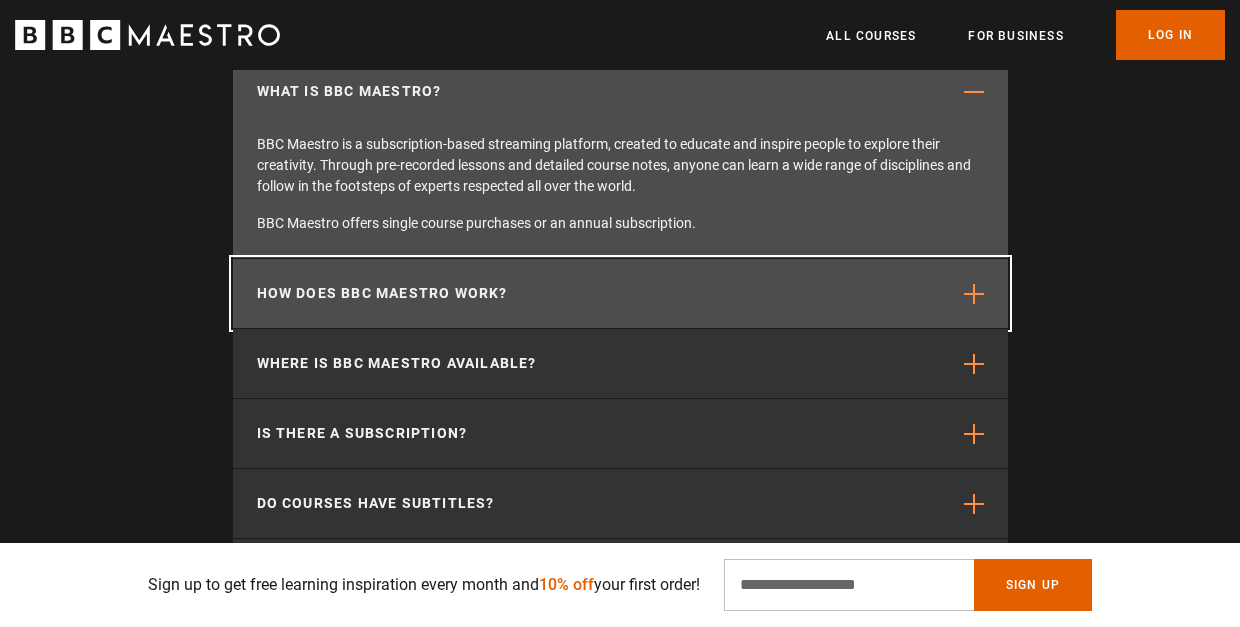 click at bounding box center [974, 294] 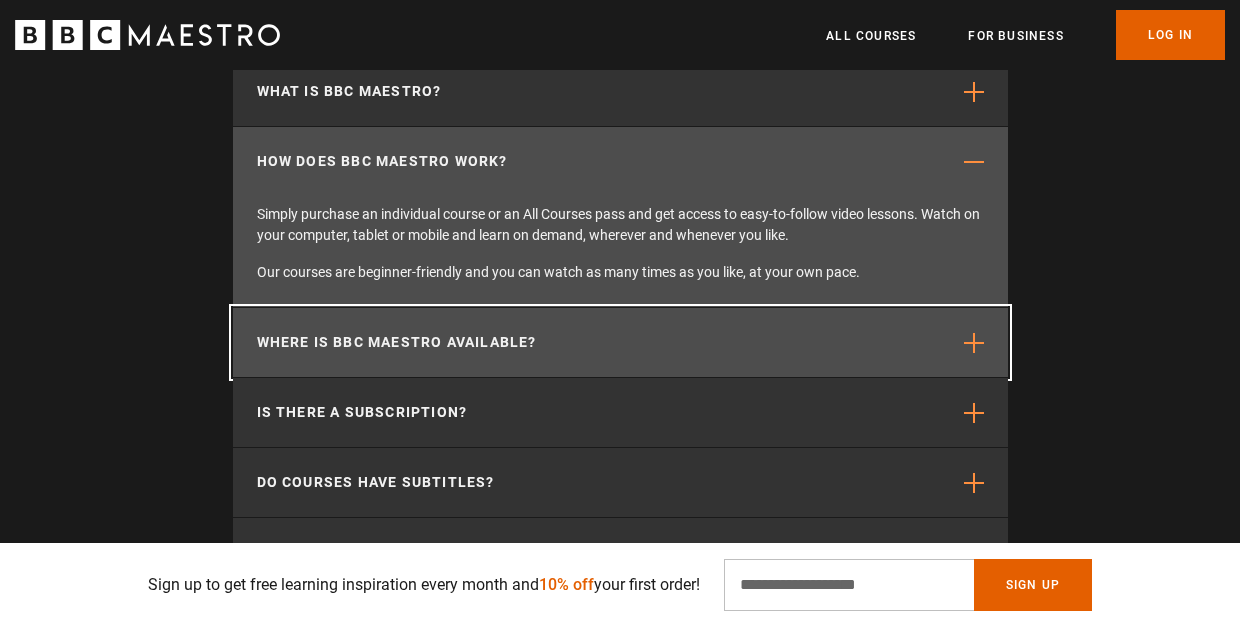 click at bounding box center [974, 343] 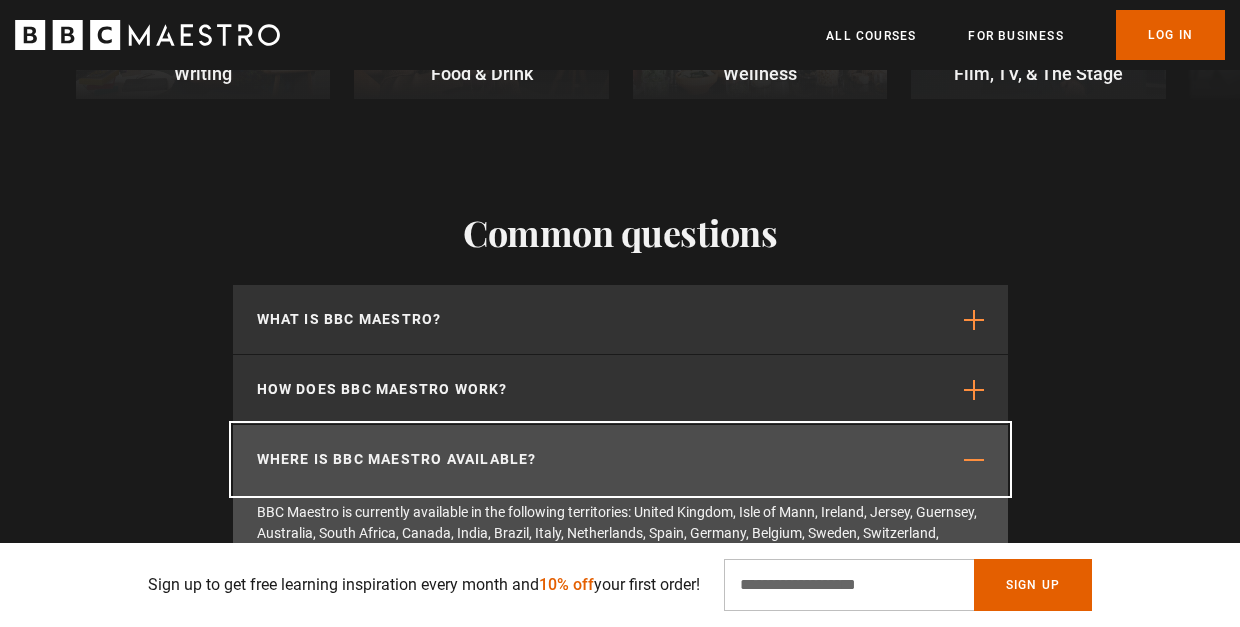 scroll, scrollTop: 3887, scrollLeft: 0, axis: vertical 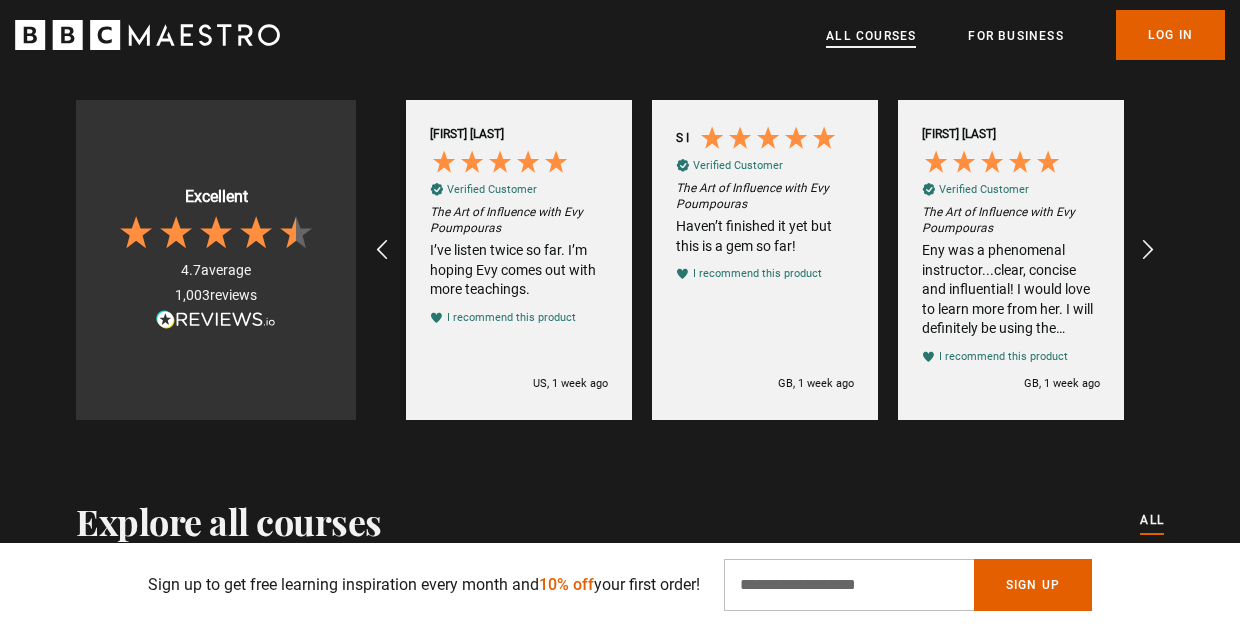 click on "All Courses" at bounding box center [871, 36] 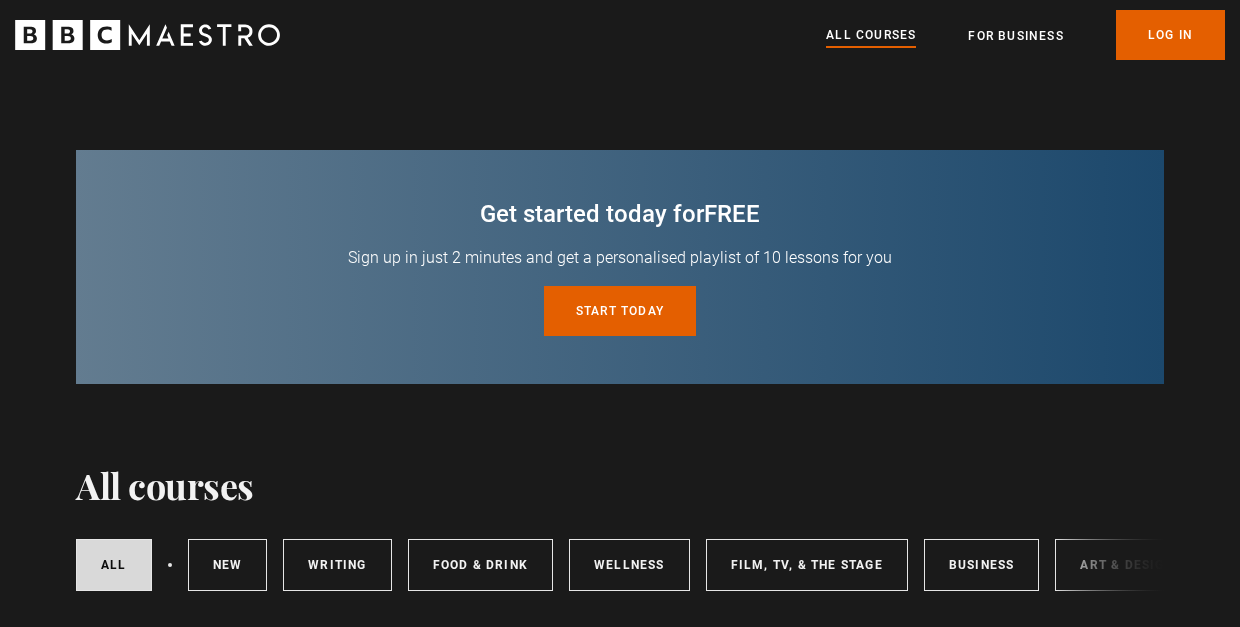 scroll, scrollTop: 41, scrollLeft: 0, axis: vertical 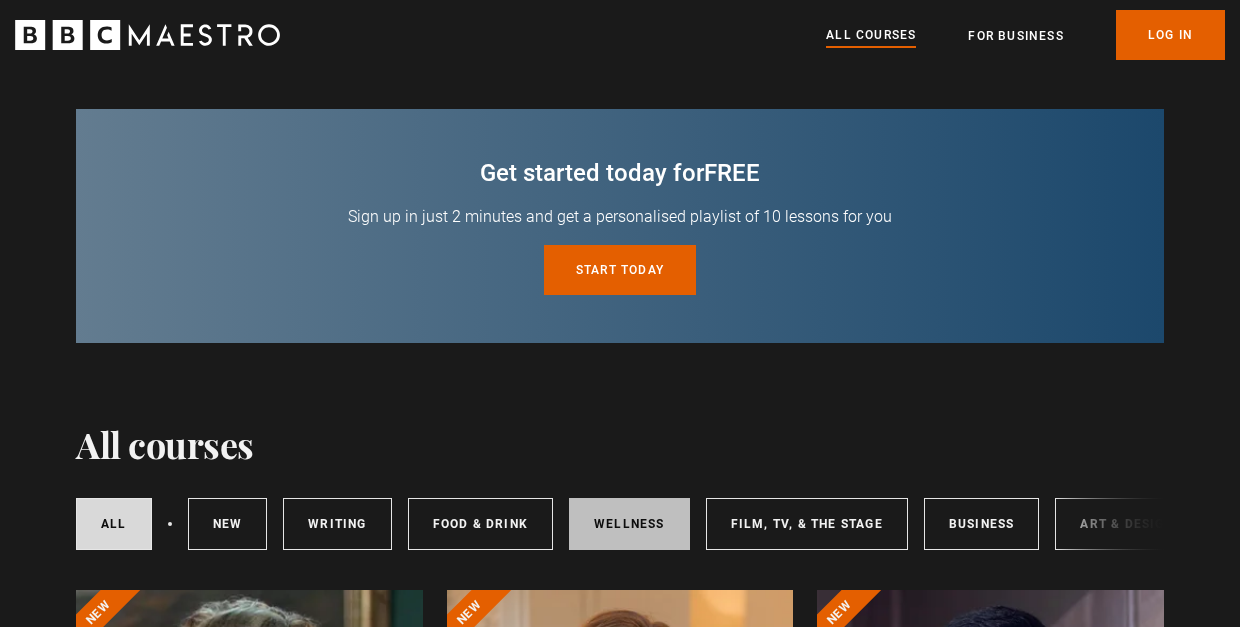 click on "Wellness" at bounding box center (629, 524) 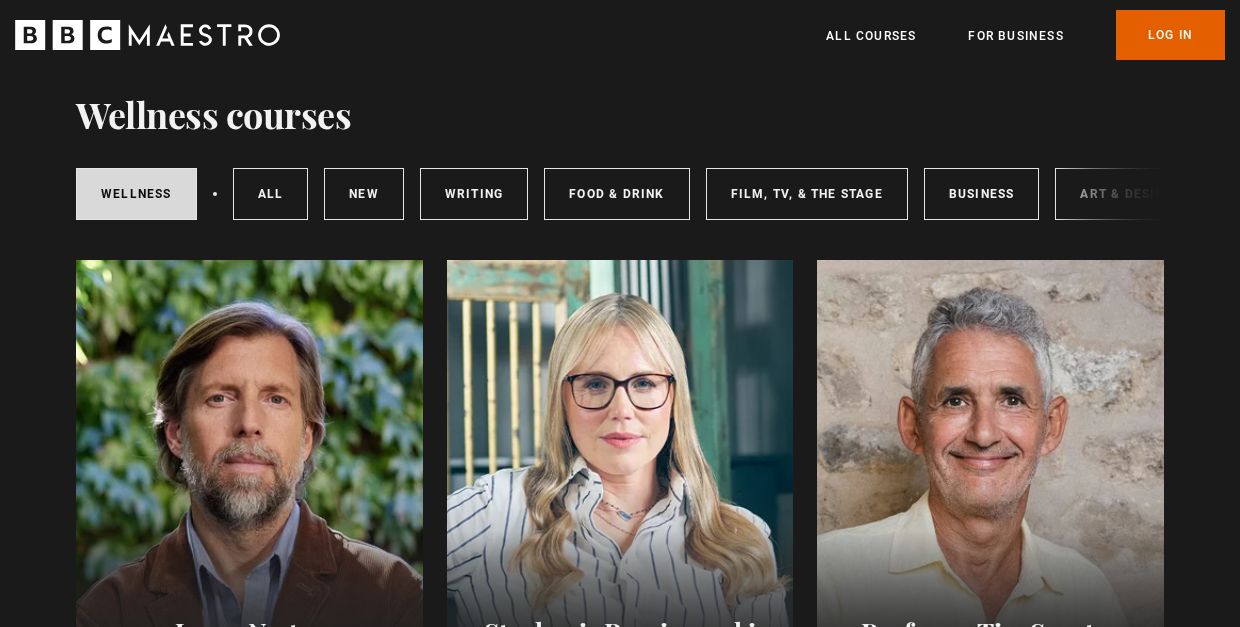 scroll, scrollTop: 0, scrollLeft: 0, axis: both 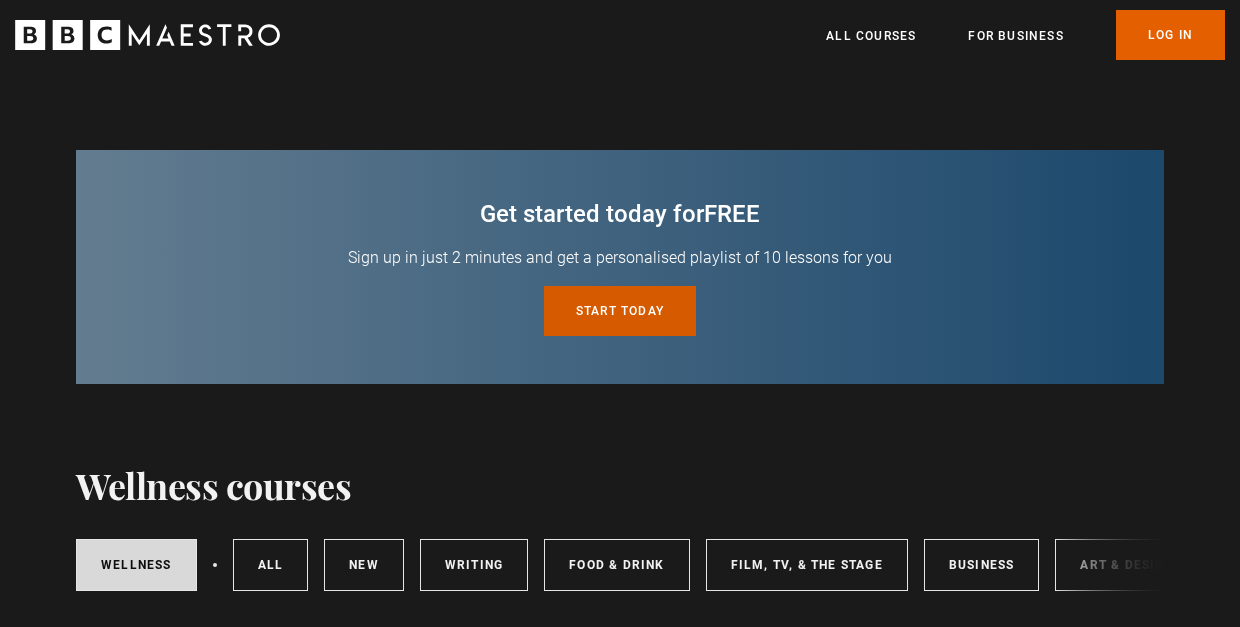 click on "Start today  for free" at bounding box center (620, 311) 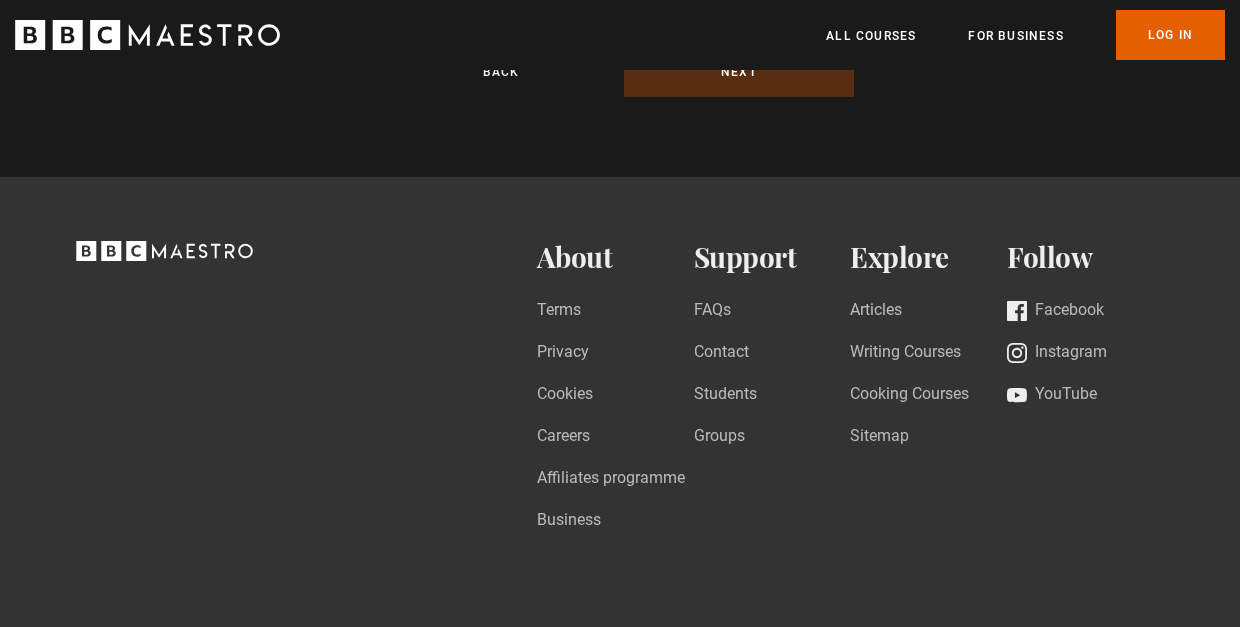 scroll, scrollTop: 0, scrollLeft: 0, axis: both 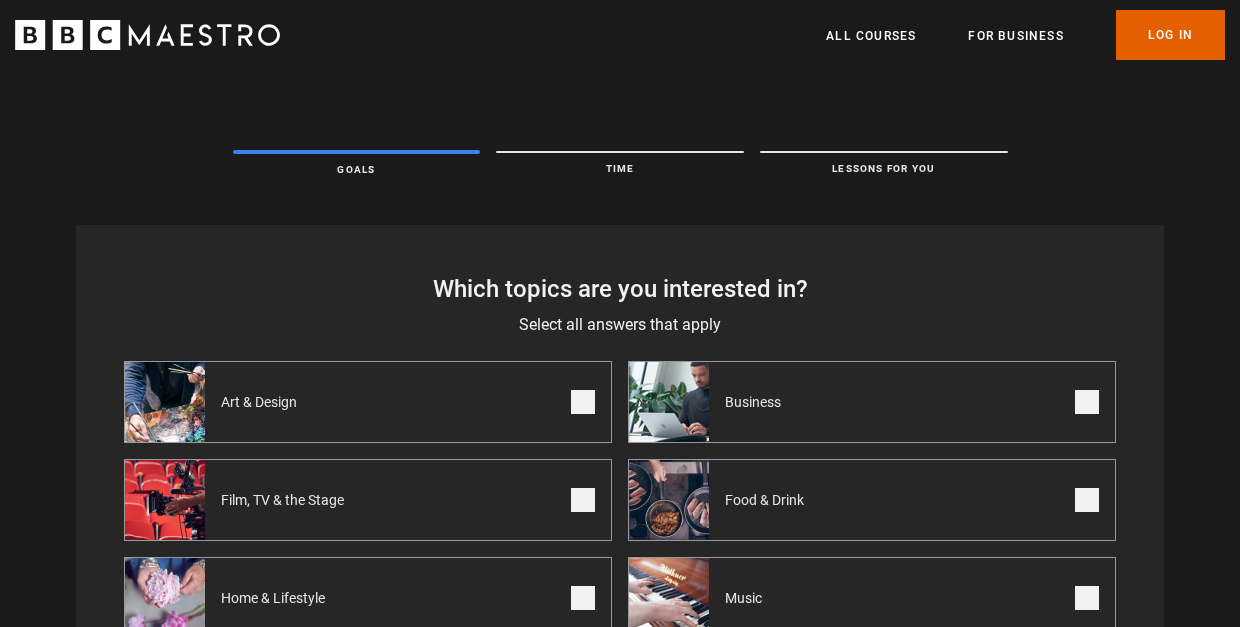 click 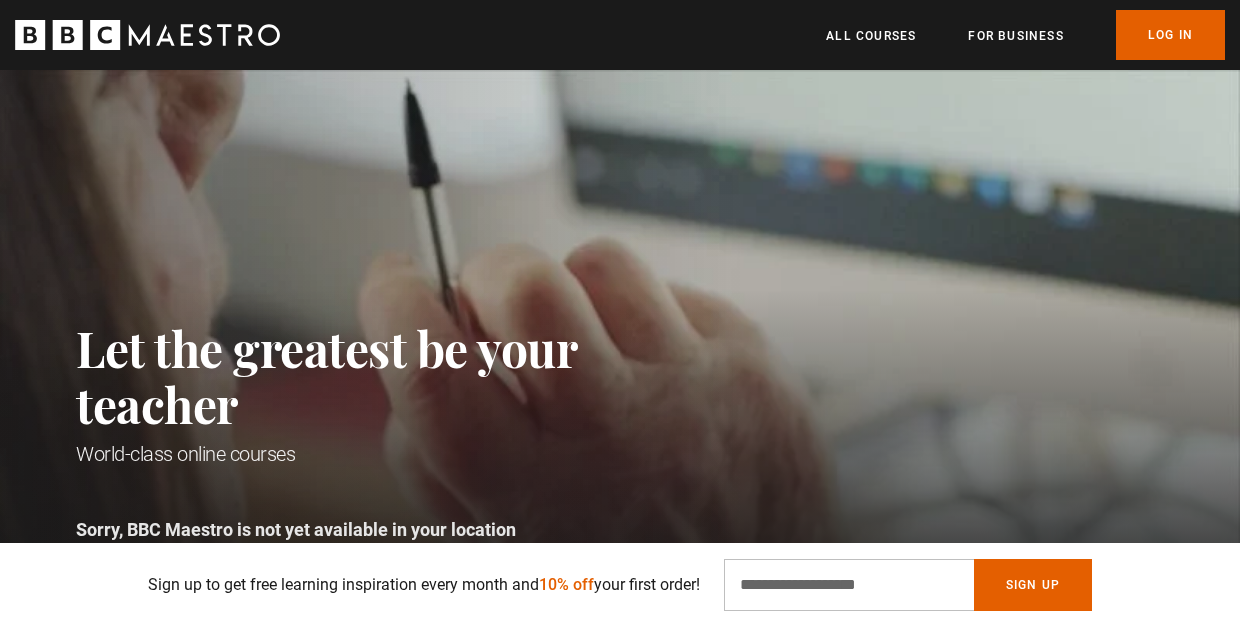 scroll, scrollTop: 3995, scrollLeft: 0, axis: vertical 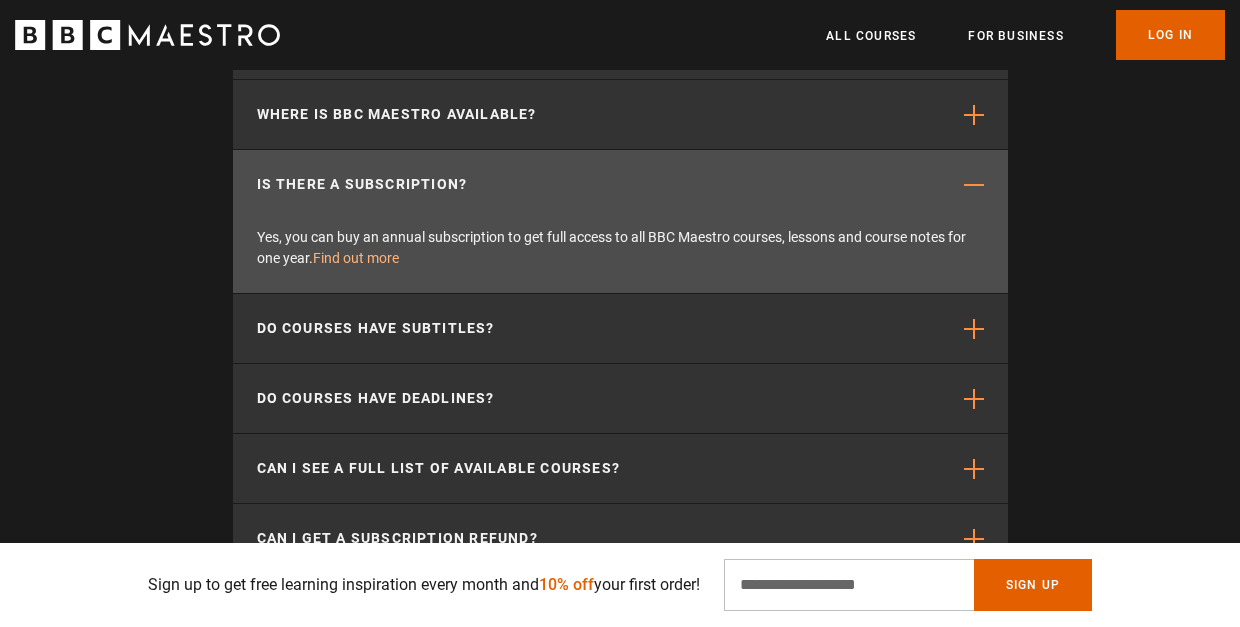 click on "Find out more" at bounding box center [356, 258] 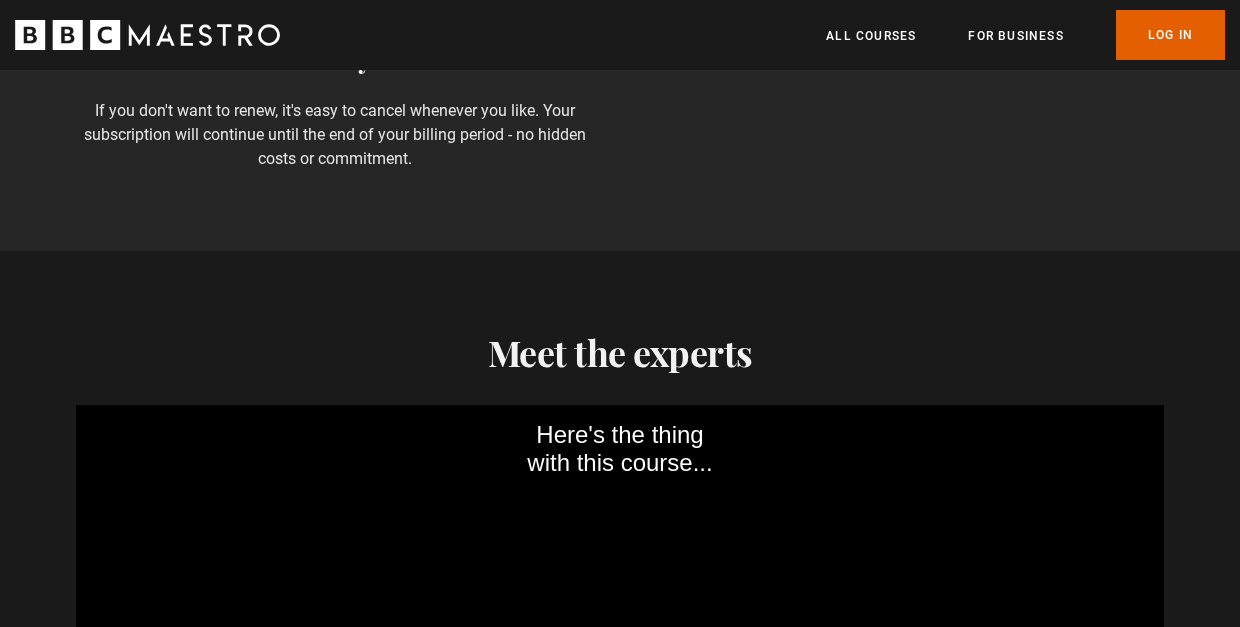 scroll, scrollTop: 1992, scrollLeft: 0, axis: vertical 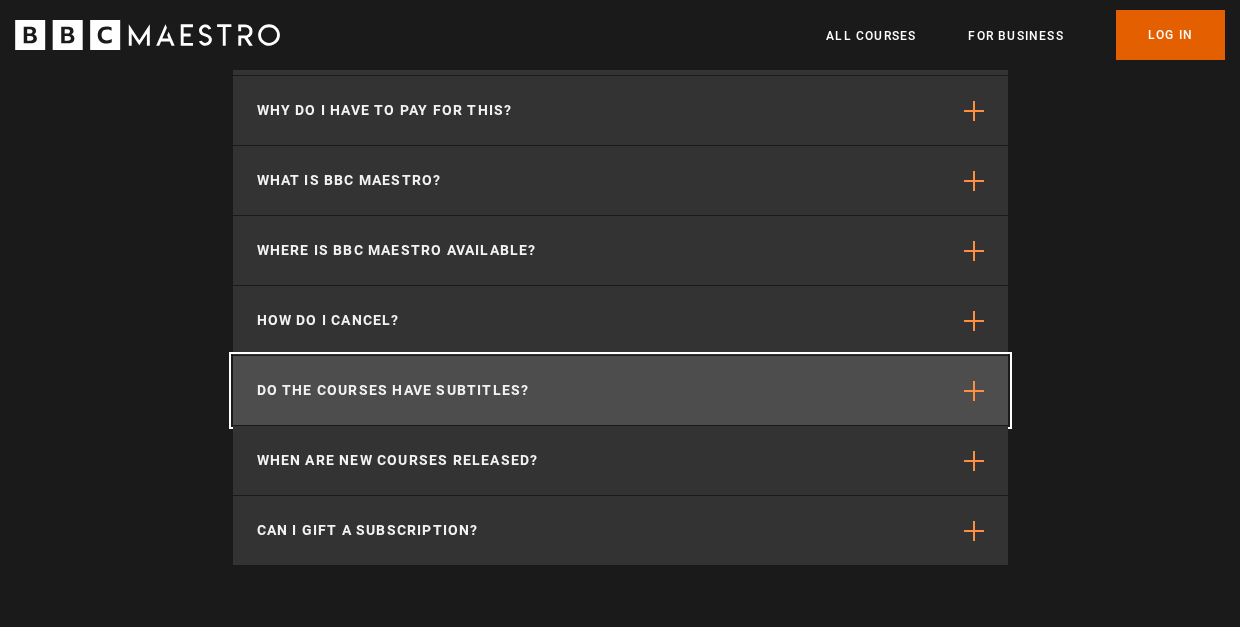 click at bounding box center (974, 391) 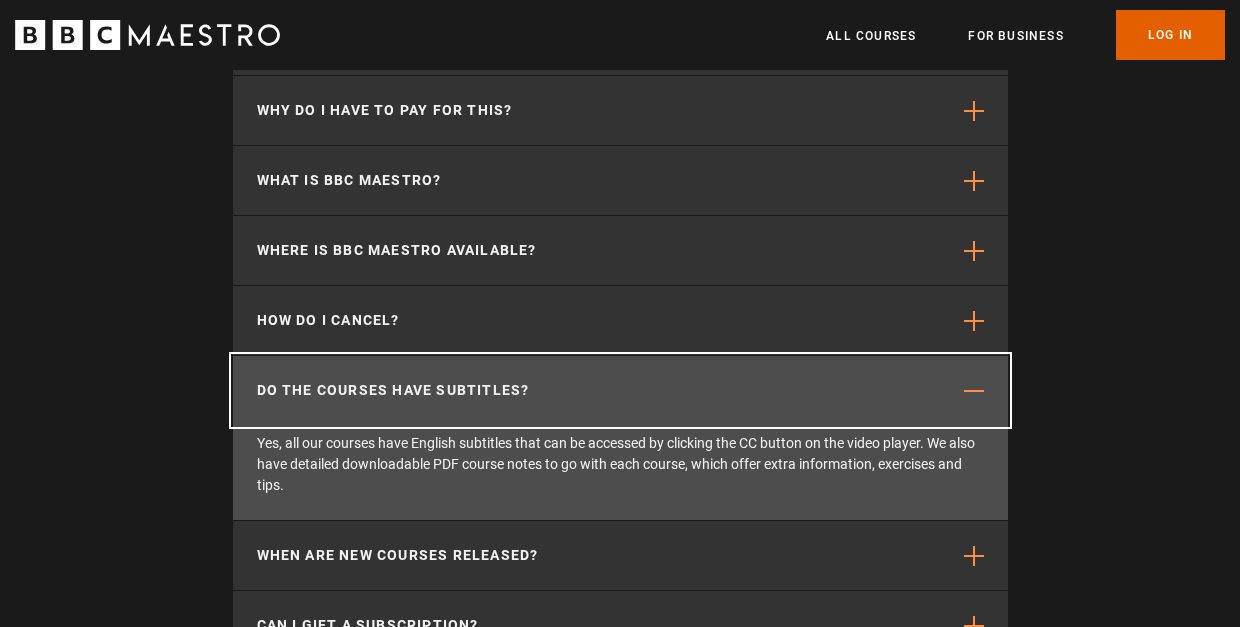 click at bounding box center [974, 391] 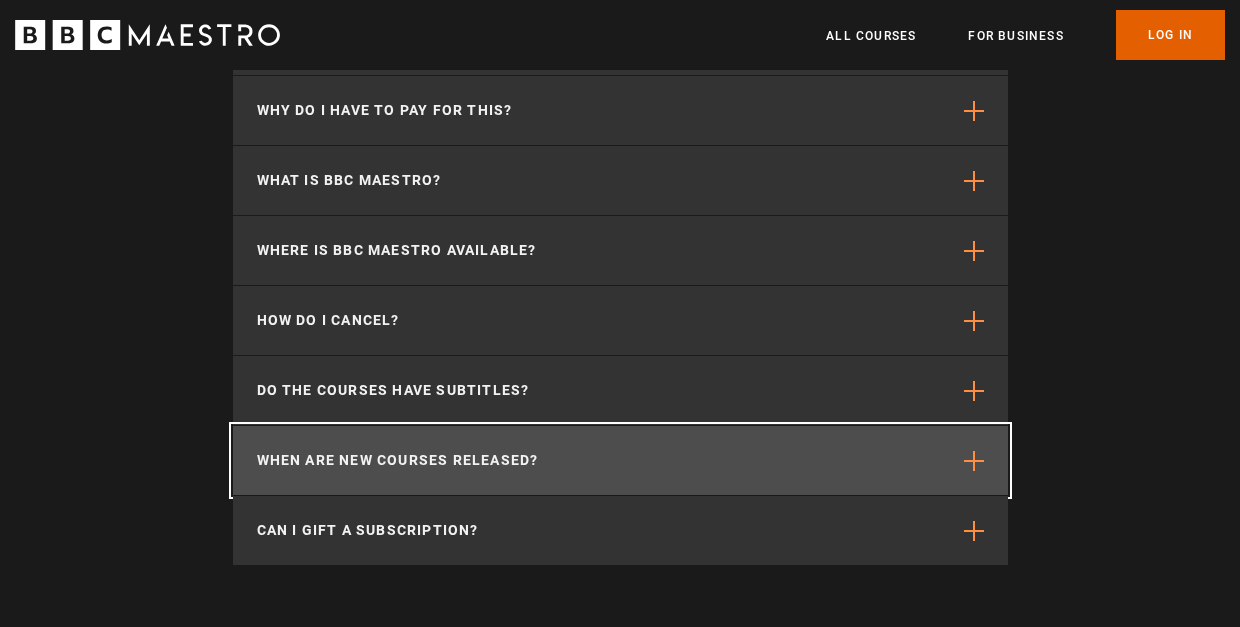 click at bounding box center [974, 461] 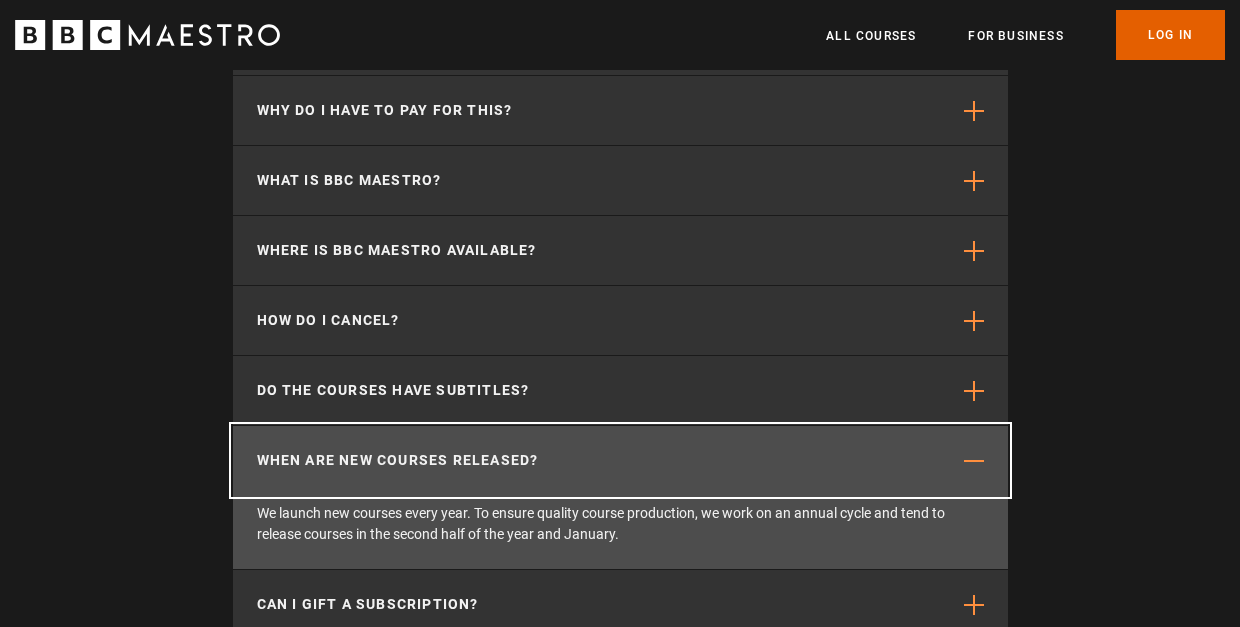 click at bounding box center [974, 461] 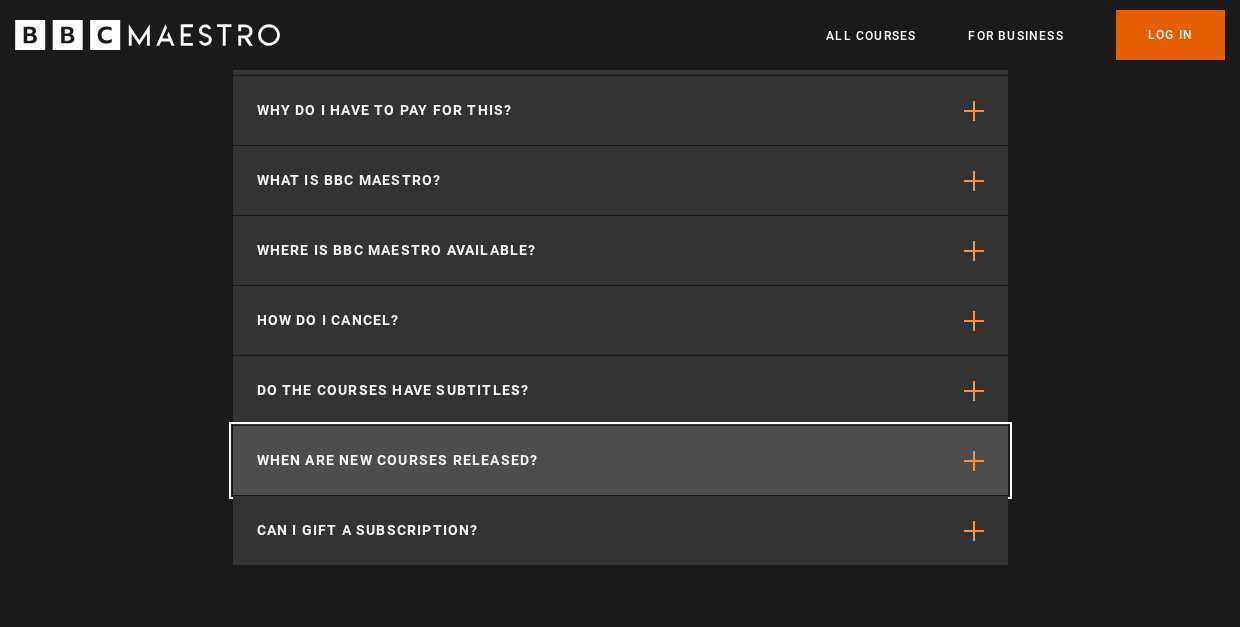 click at bounding box center [974, 461] 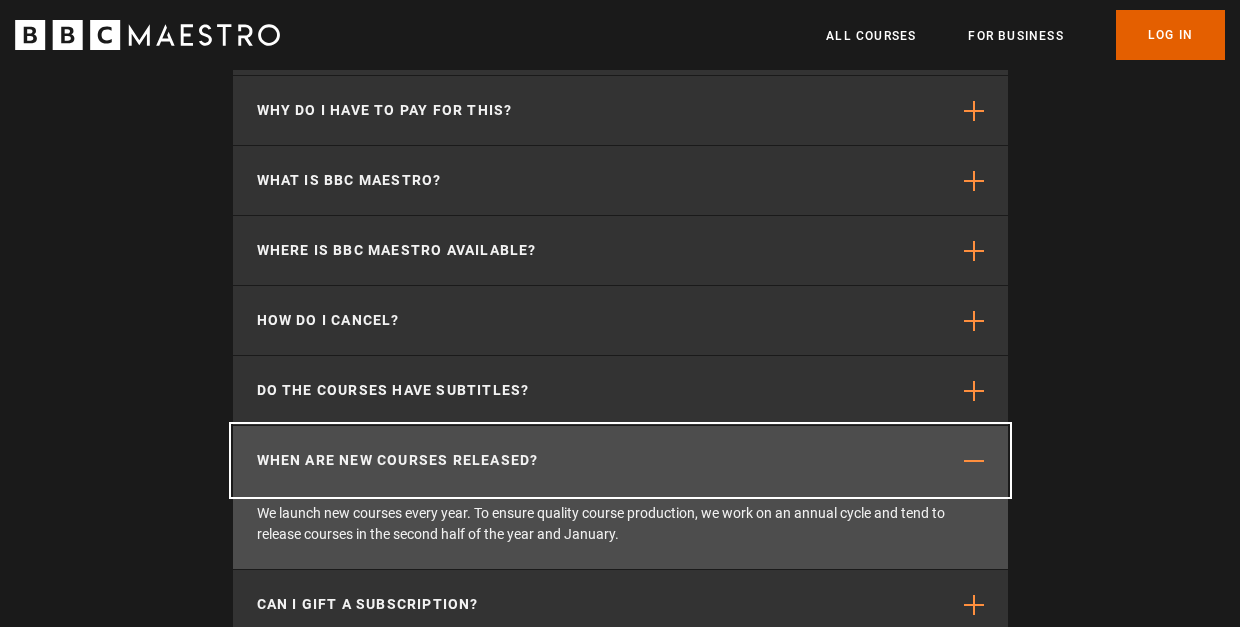 click at bounding box center (974, 461) 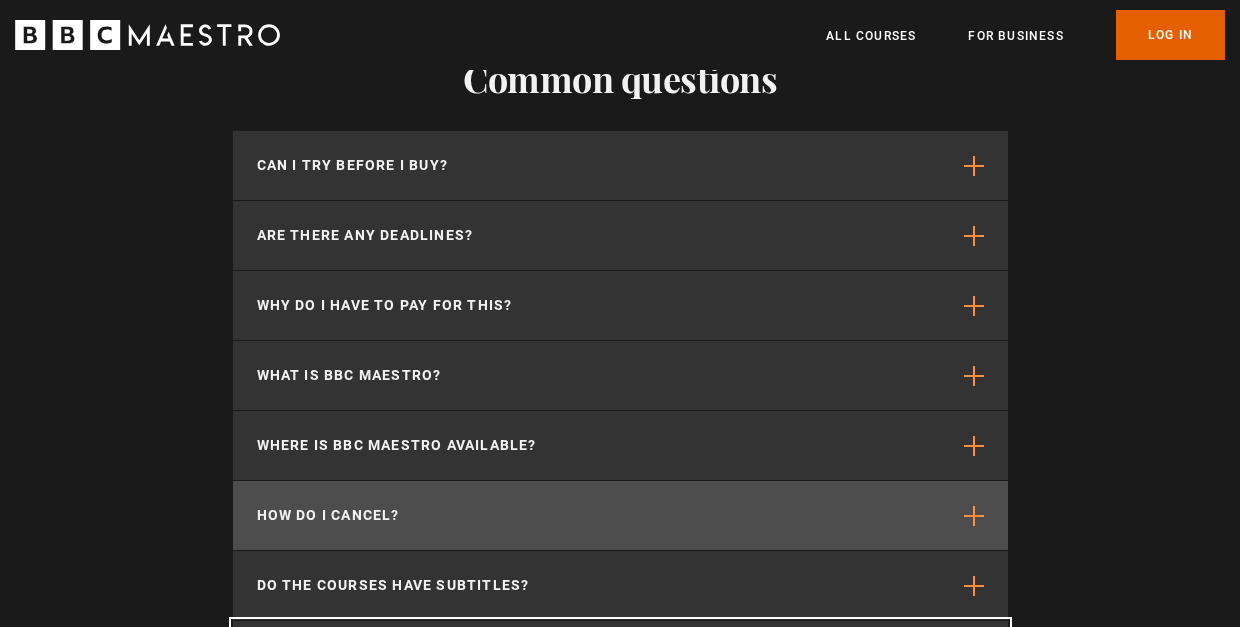scroll, scrollTop: 5257, scrollLeft: 0, axis: vertical 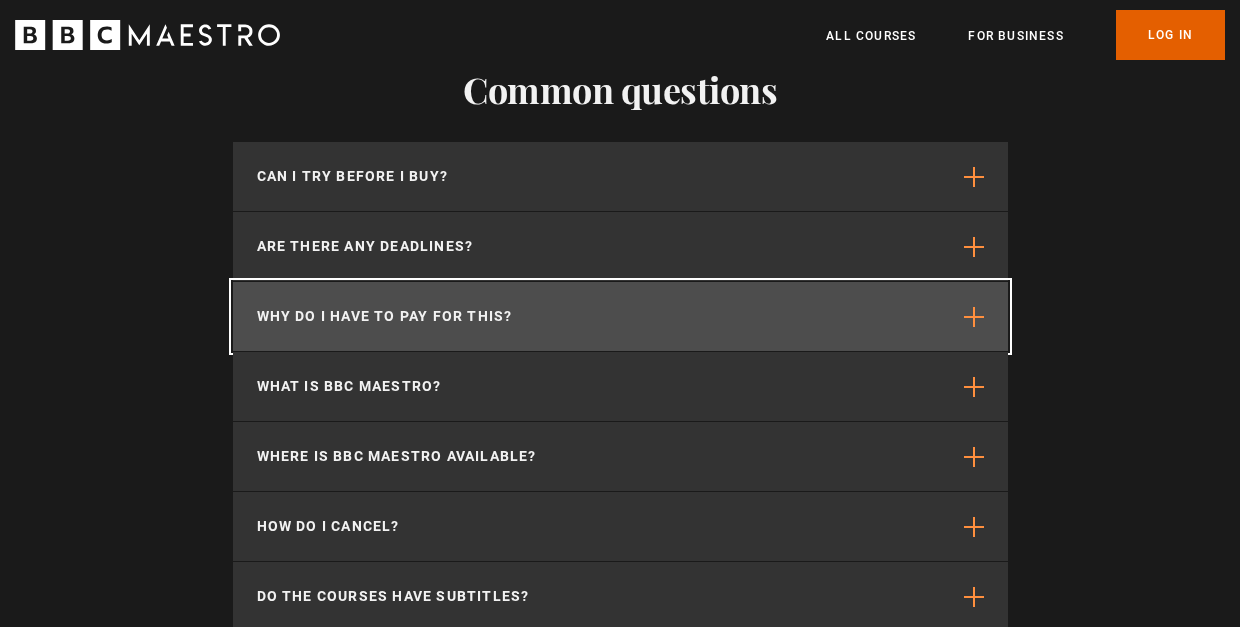 click at bounding box center (974, 317) 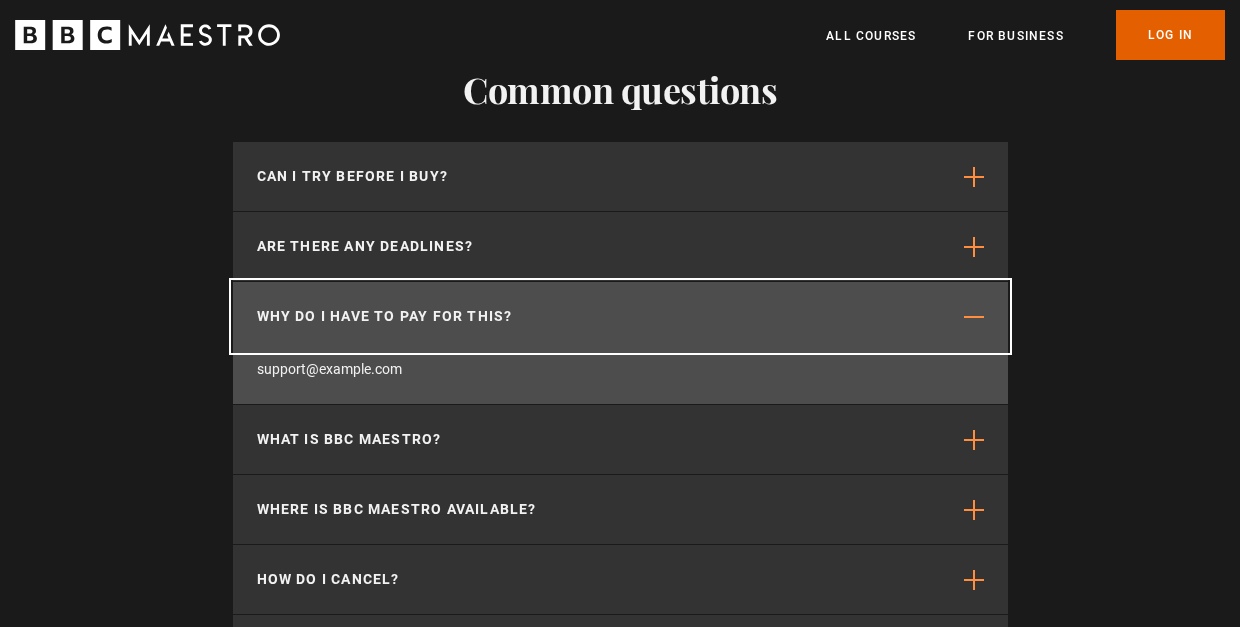 click at bounding box center [974, 317] 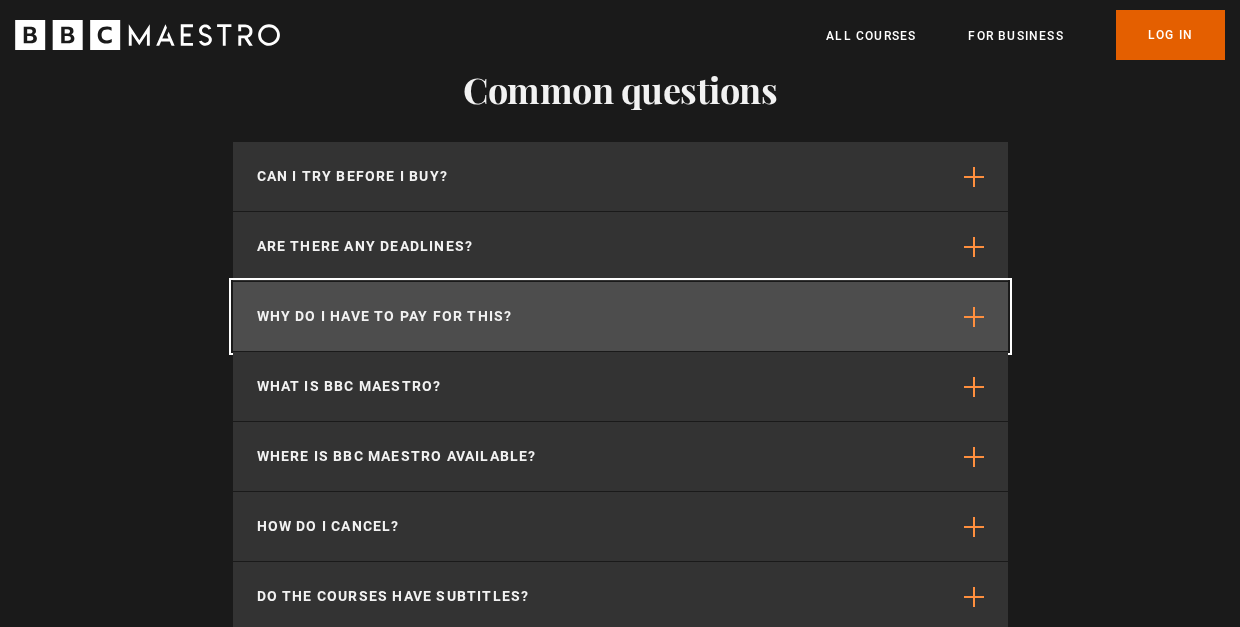 scroll, scrollTop: 5208, scrollLeft: 0, axis: vertical 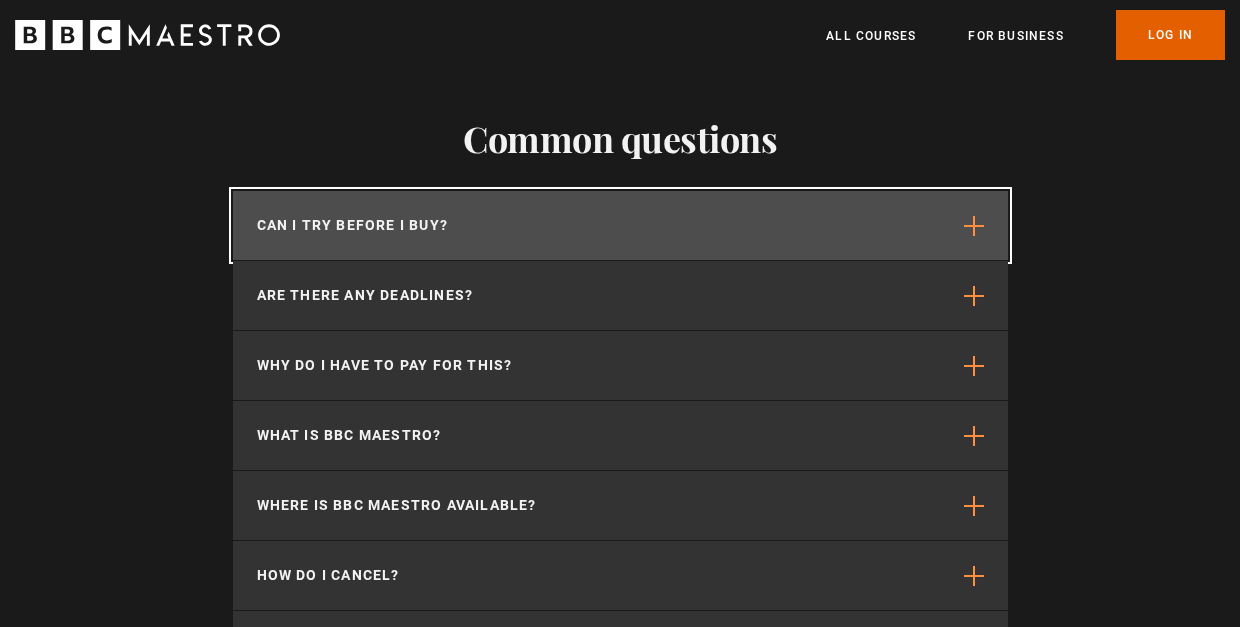click at bounding box center [974, 226] 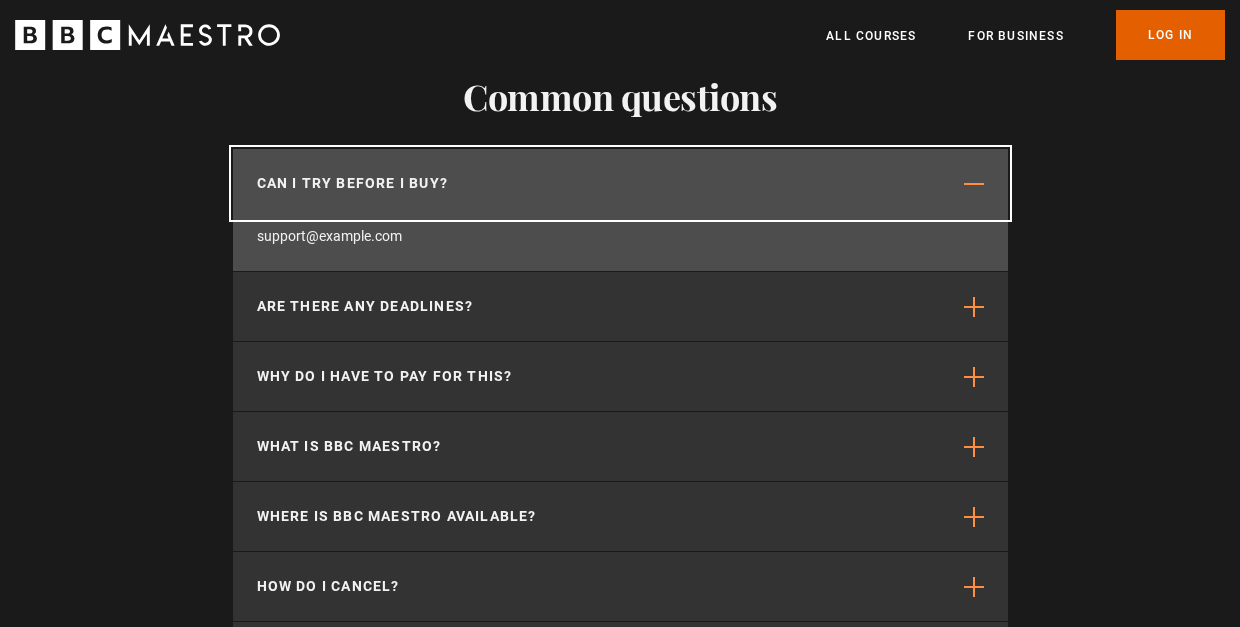 scroll, scrollTop: 5267, scrollLeft: 0, axis: vertical 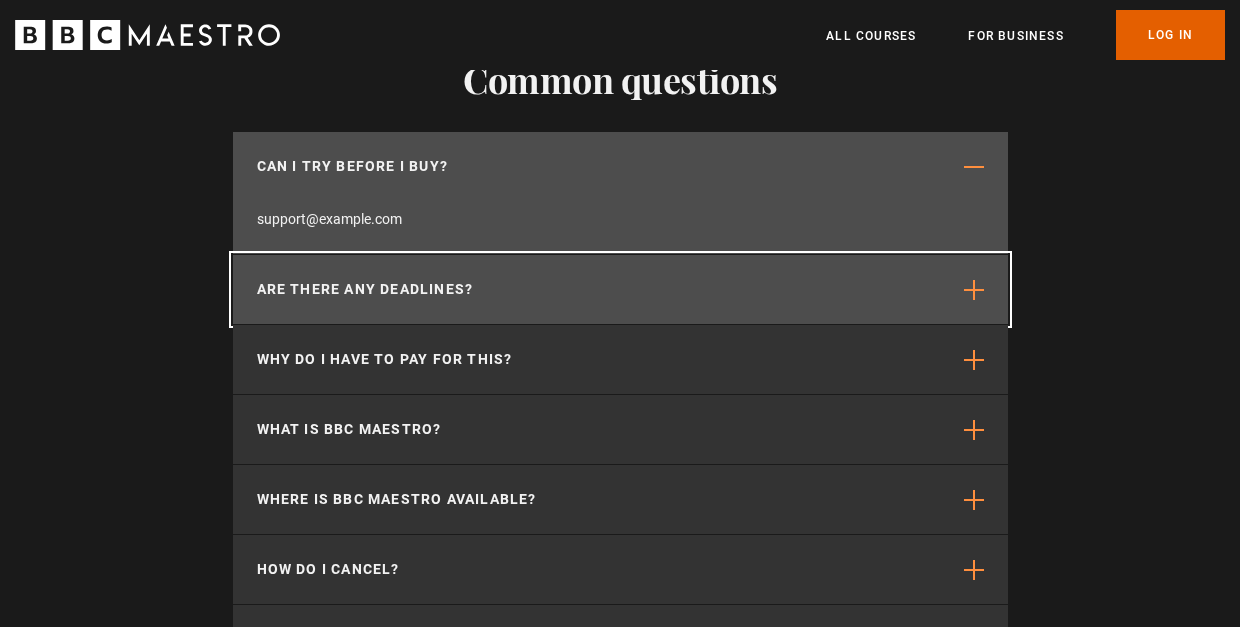 click at bounding box center (974, 290) 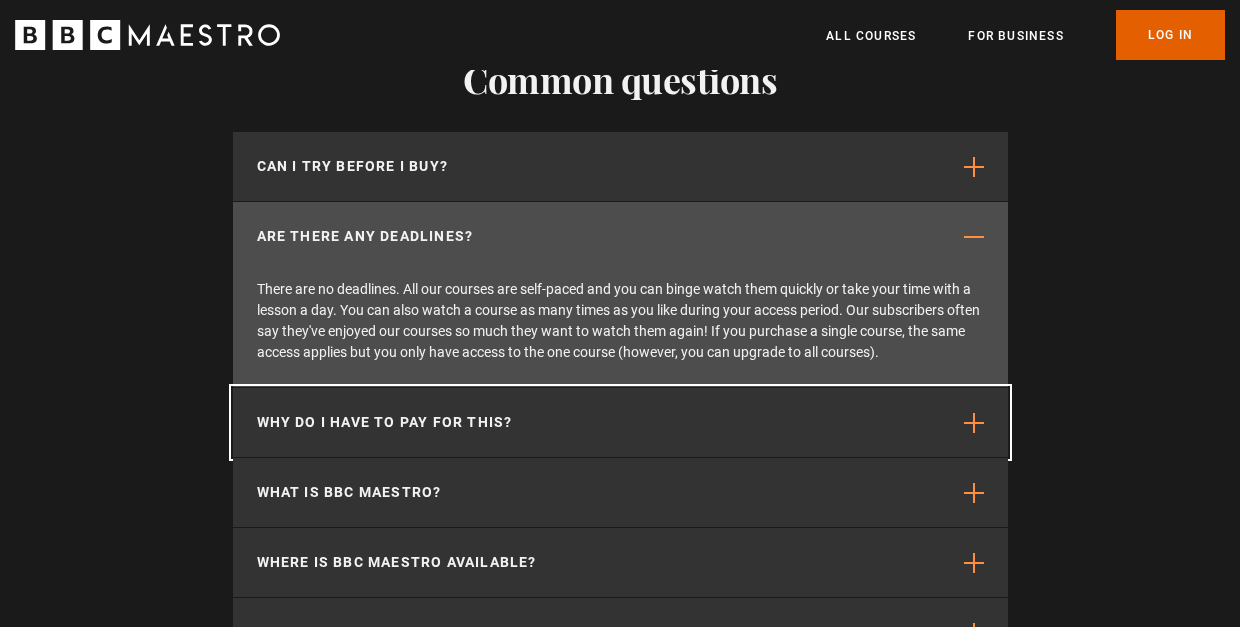 click on "Why do I have to pay for this?" at bounding box center [620, 422] 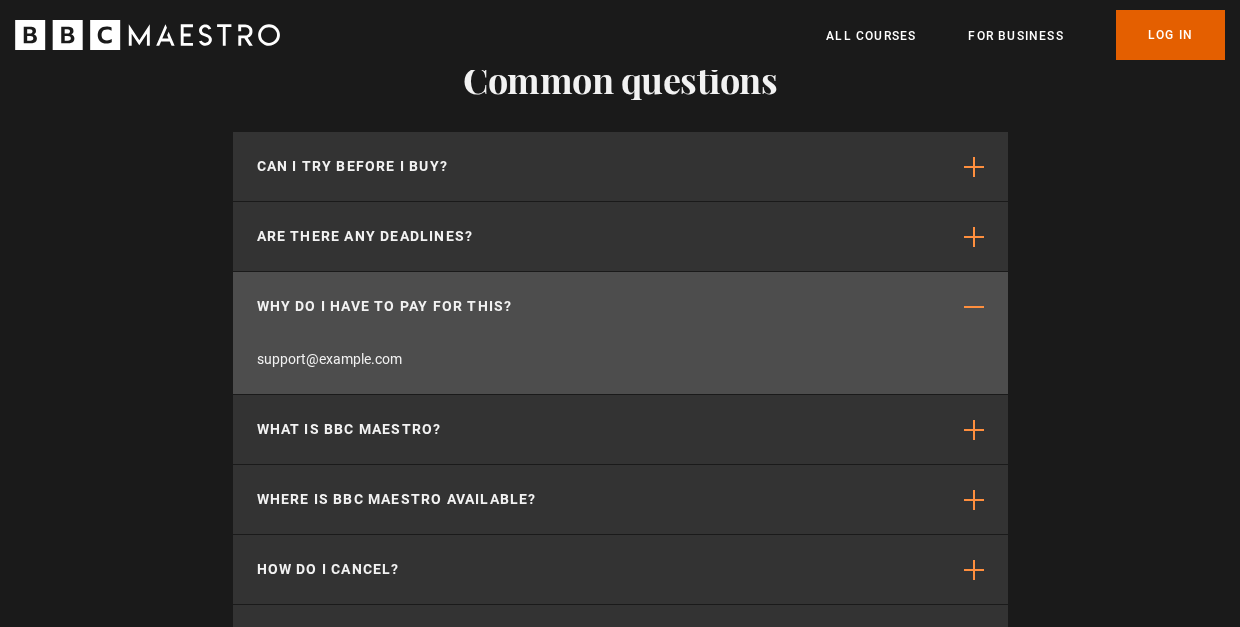 click on "Common questions
Can I try before I buy?
We offer a 30-day money back guarantee for your first all-access annual subscription if you aren't completely satisfied with your purchase. So you can purchase knowing that value is guaranteed.
You can also purchase access to a single course and then upgrade later to an all-access subscription. To upgrade, you'll need to purchase the course then head to your account page for details on the upgrade offer. See our terms and conditions for details, or email support@bbcmaestro.com if you need help.
You can also check out some of our free content at youtube.com/bbcmaestro
Are there any deadlines?
Why do I have to pay for this?
What is BBC Maestro?
Where is BBC Maestro available?" at bounding box center [620, 436] 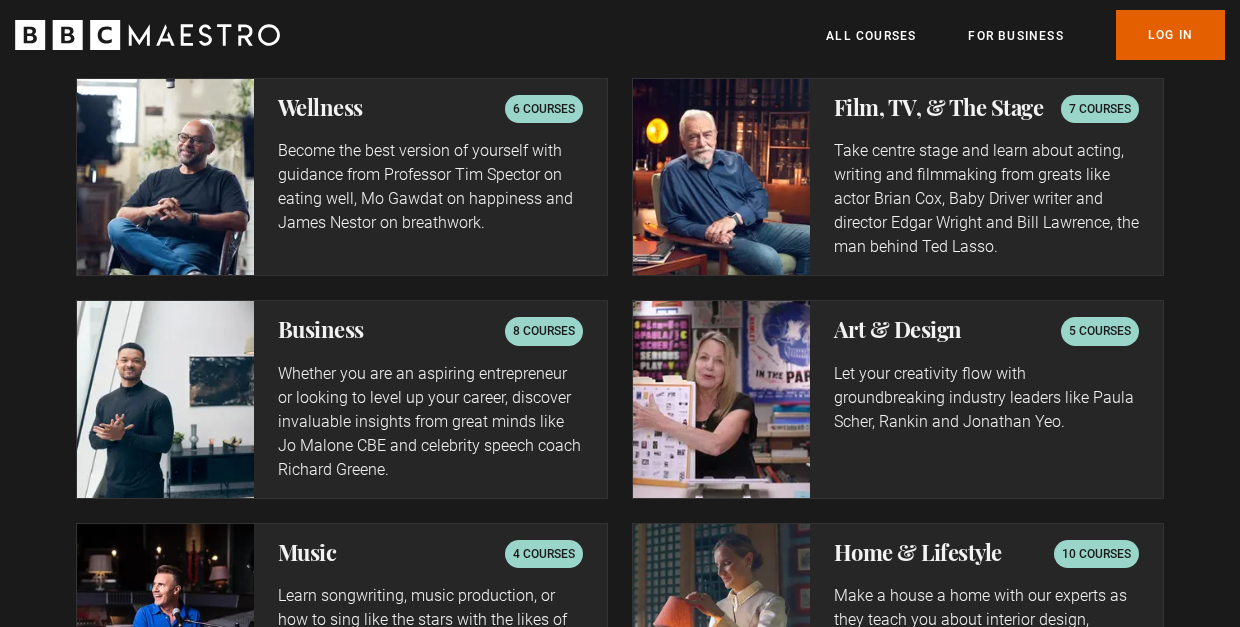 scroll, scrollTop: 3450, scrollLeft: 0, axis: vertical 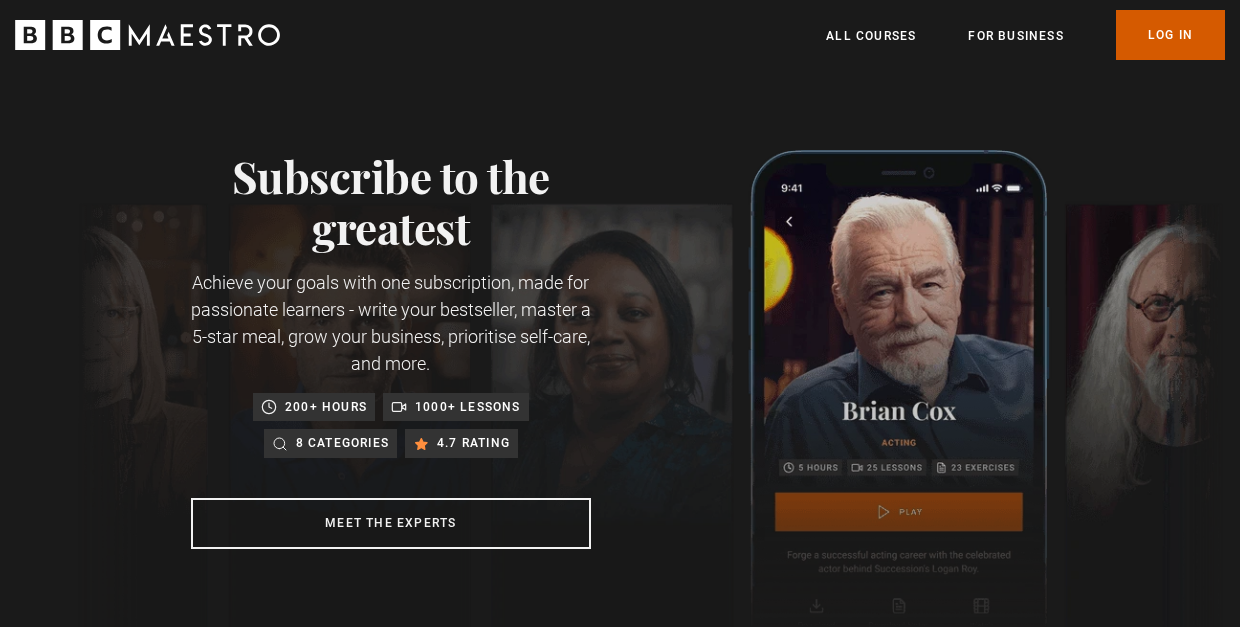click on "Log In" at bounding box center (1170, 35) 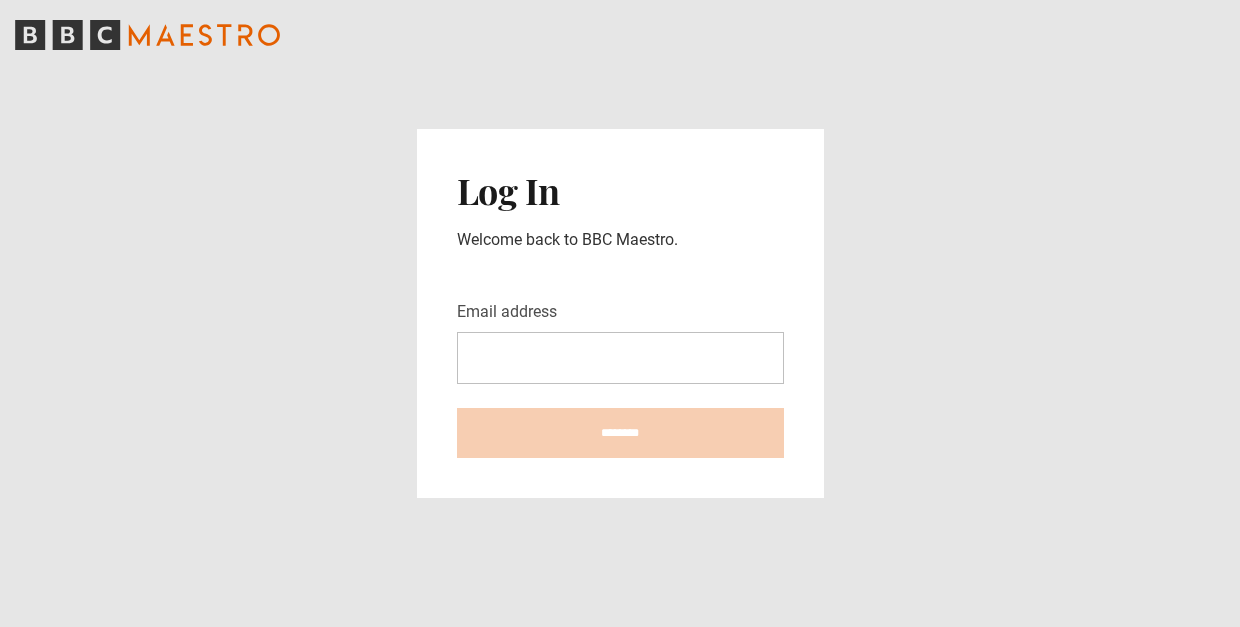 scroll, scrollTop: 0, scrollLeft: 0, axis: both 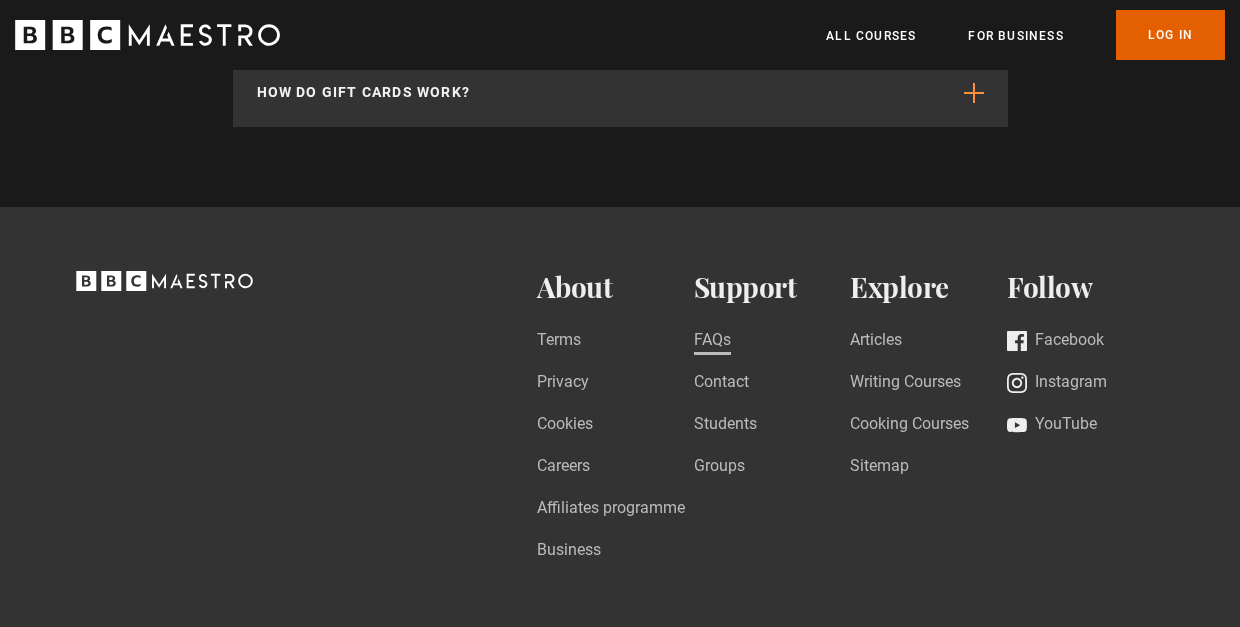 click on "FAQs" at bounding box center [712, 341] 